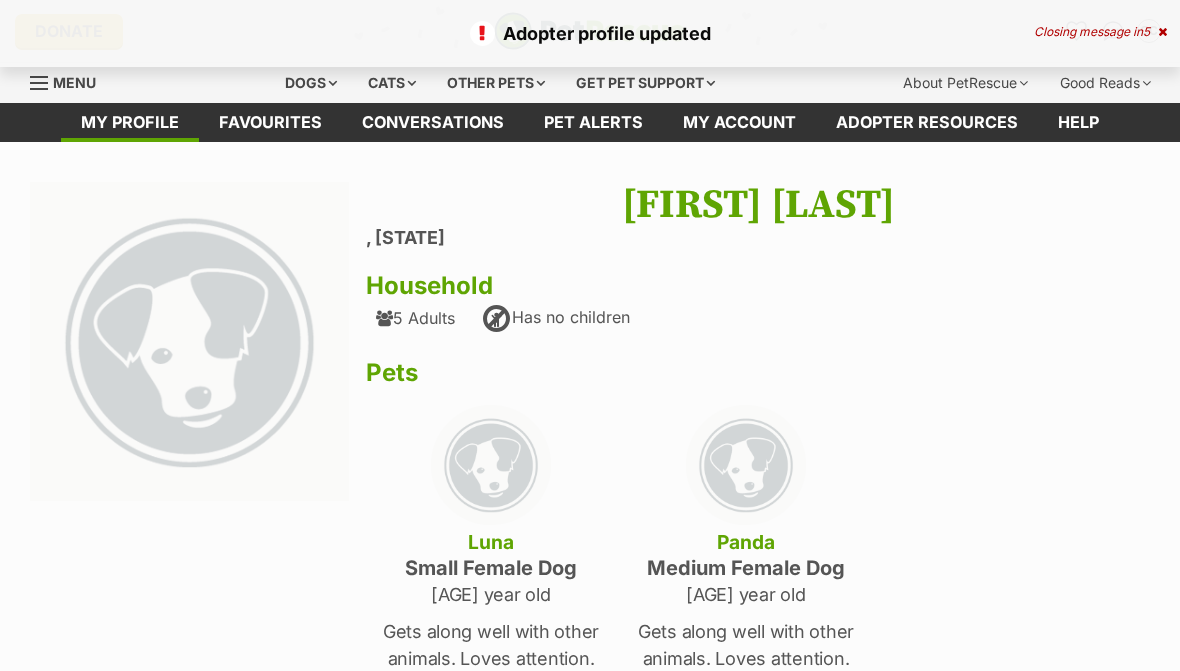 scroll, scrollTop: 0, scrollLeft: 0, axis: both 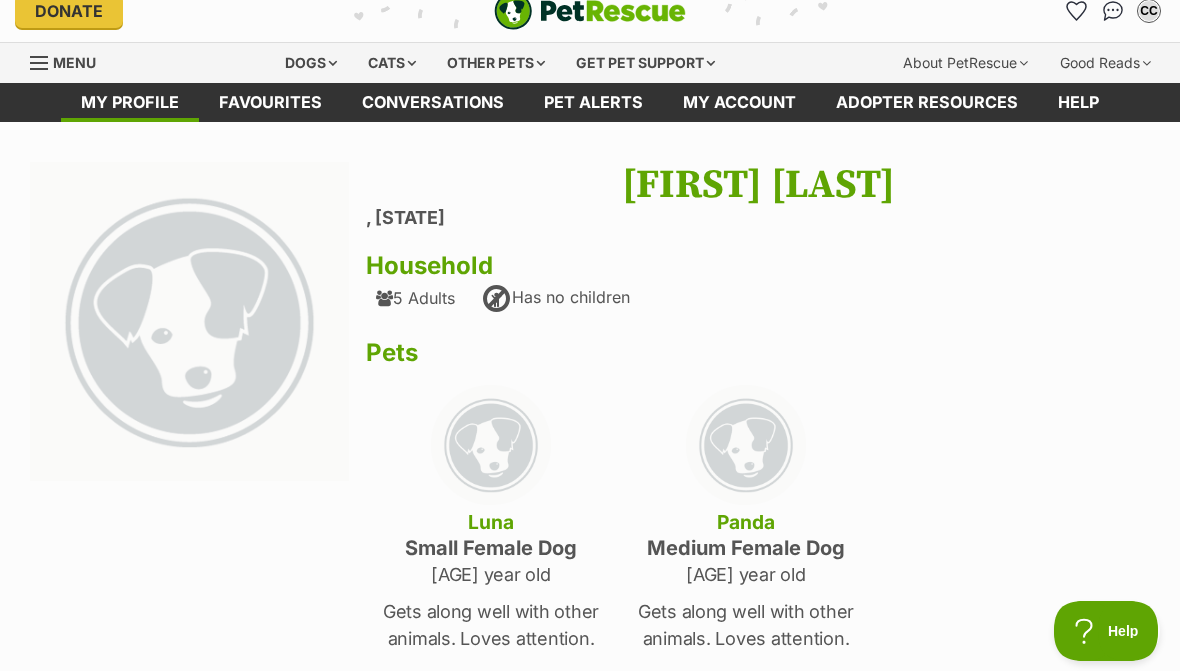 click on "Cats" at bounding box center (392, 63) 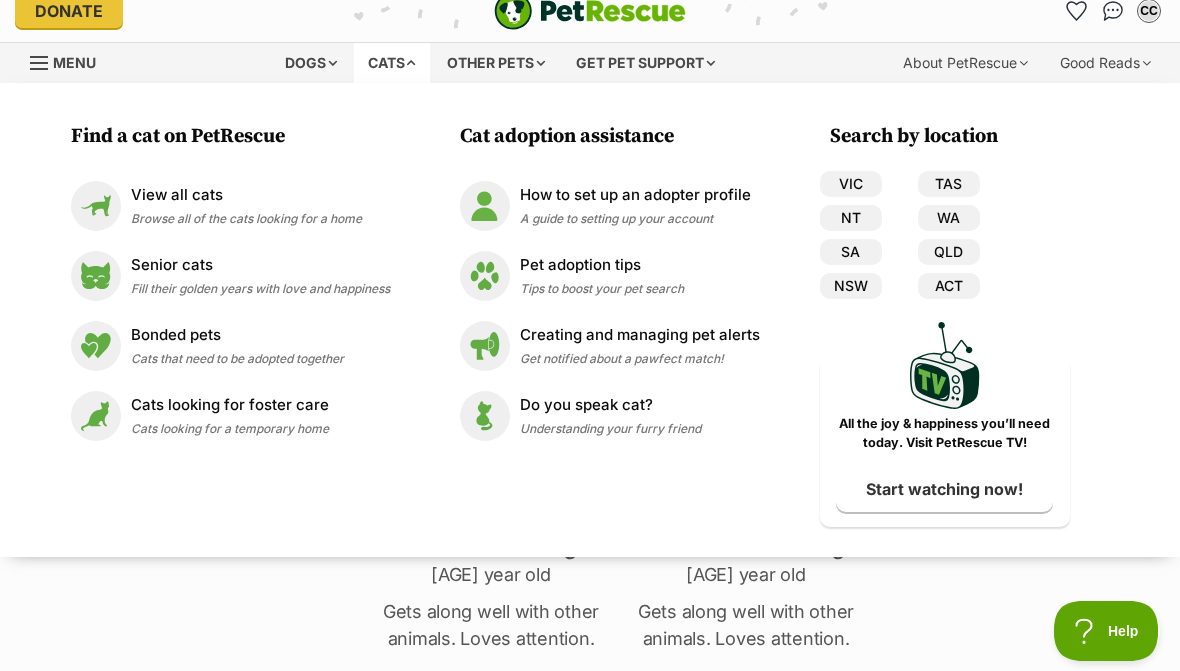 click on "WA" at bounding box center [949, 218] 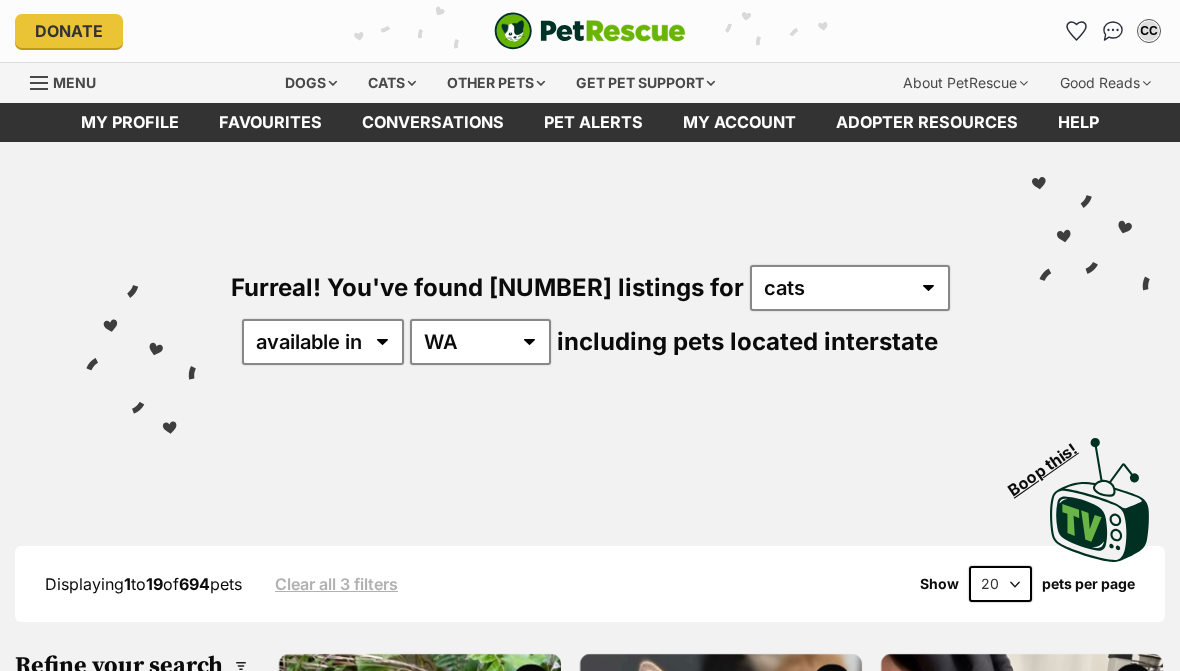scroll, scrollTop: 0, scrollLeft: 0, axis: both 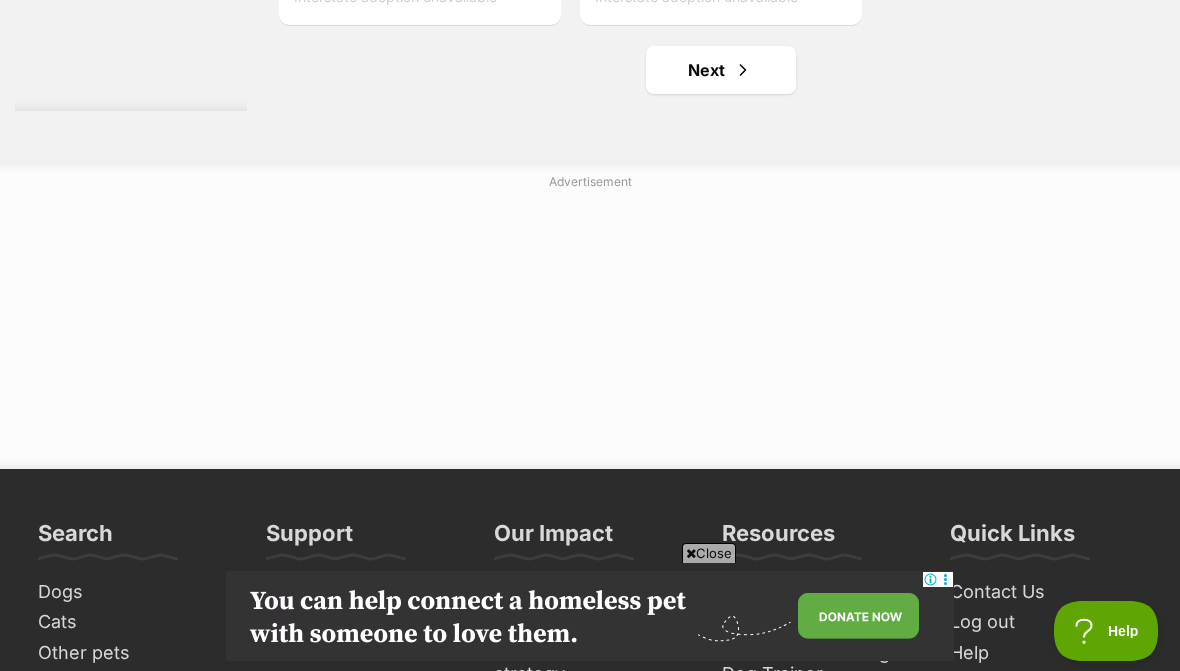 click on "Next" at bounding box center (721, 70) 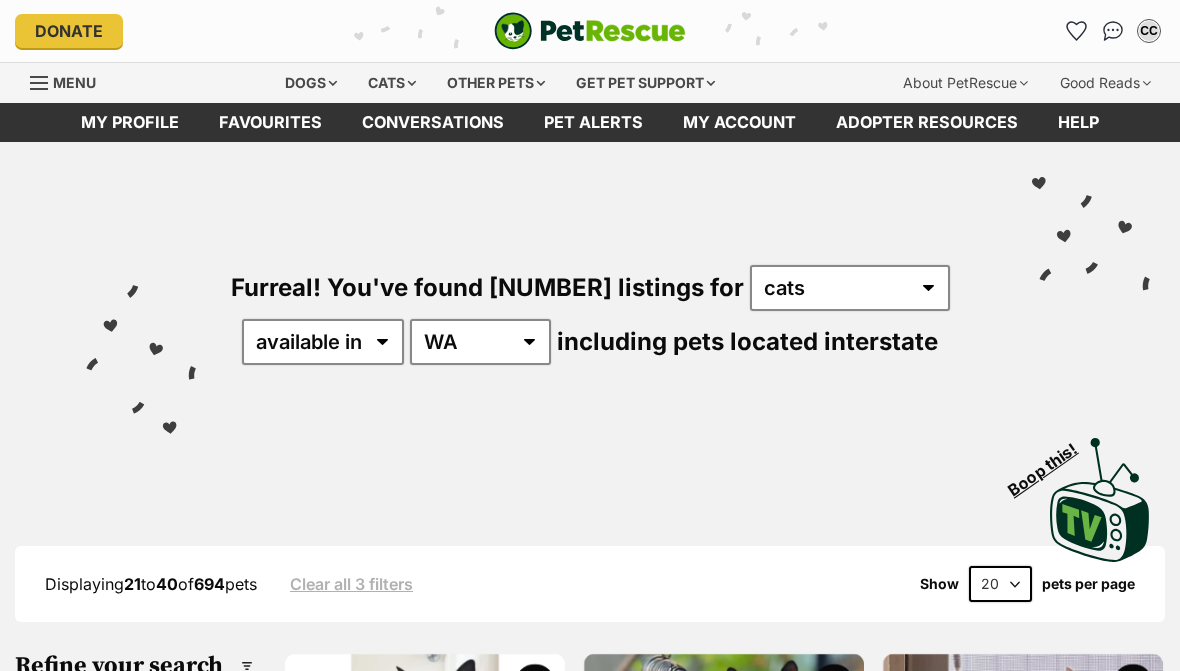 scroll, scrollTop: 0, scrollLeft: 0, axis: both 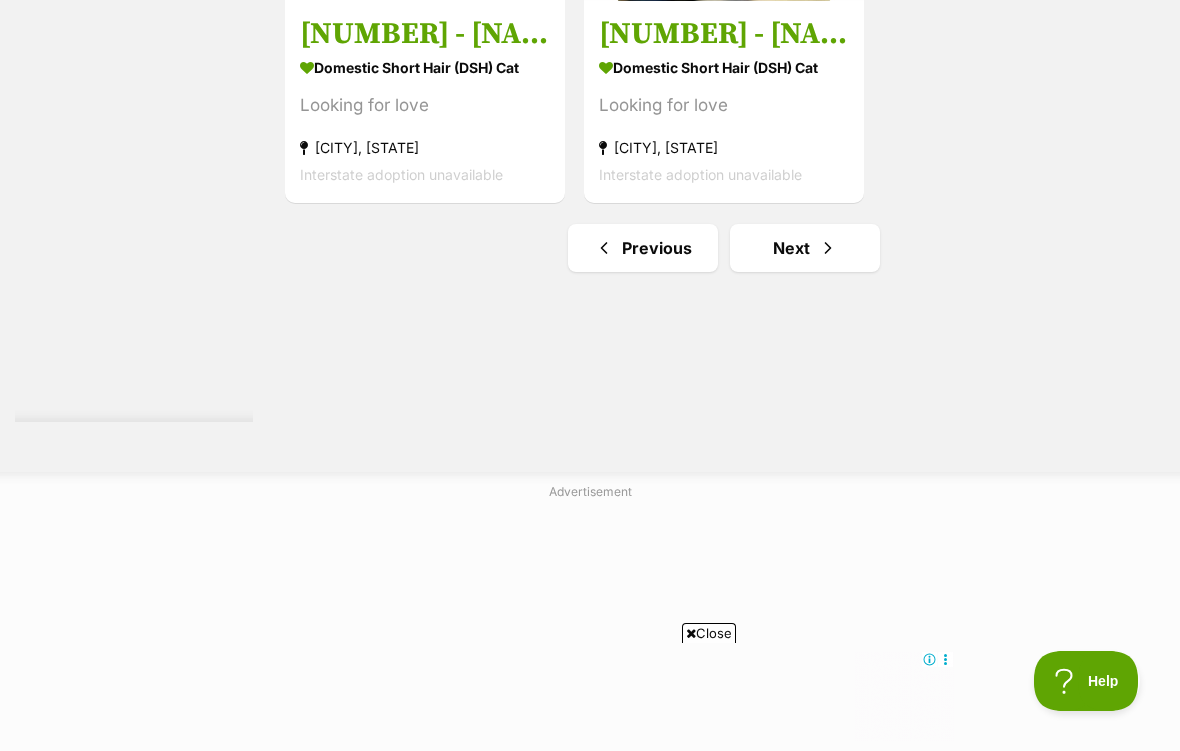 click on "Next" at bounding box center (805, 248) 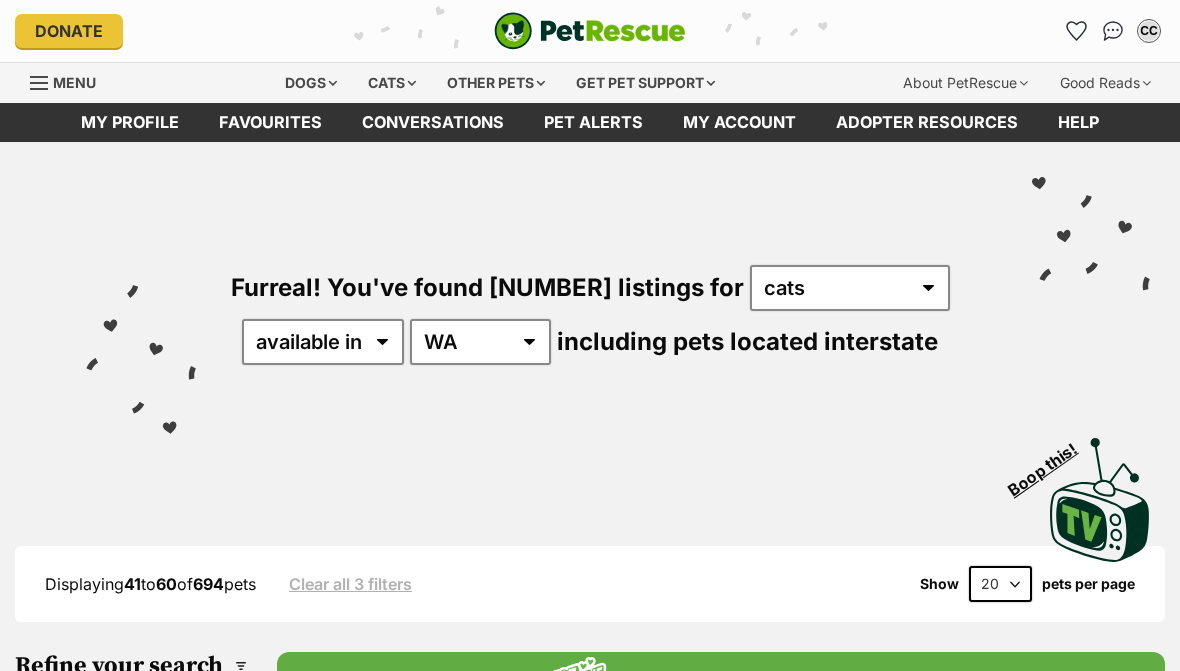 scroll, scrollTop: 0, scrollLeft: 0, axis: both 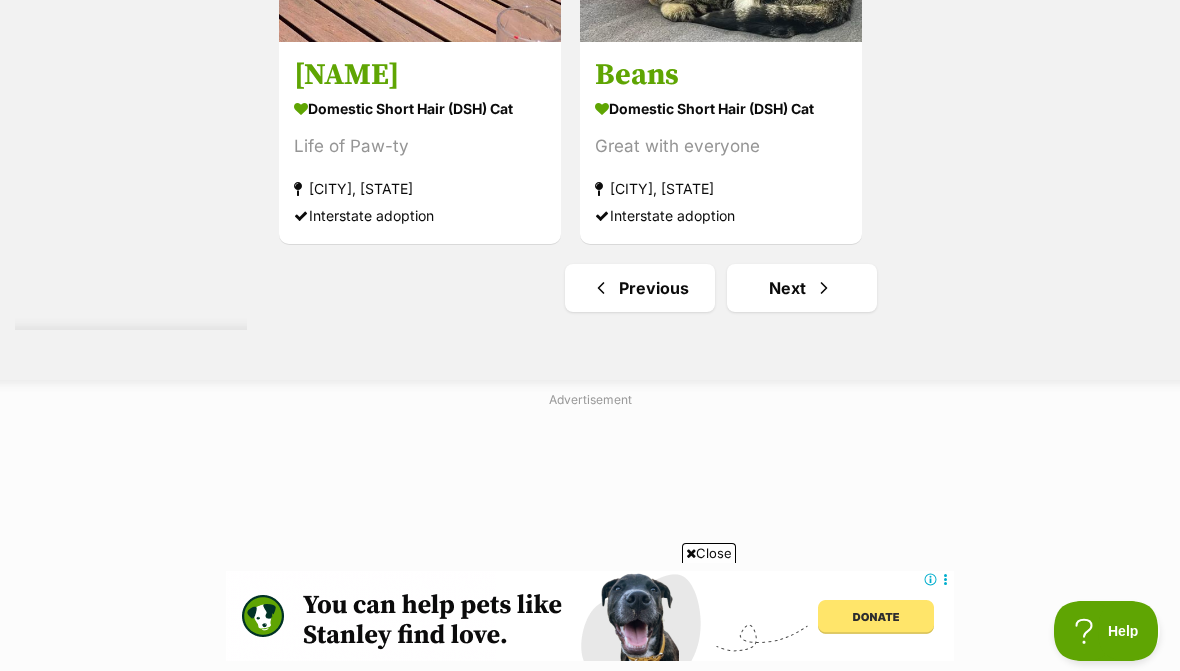 click on "Next" at bounding box center (802, 288) 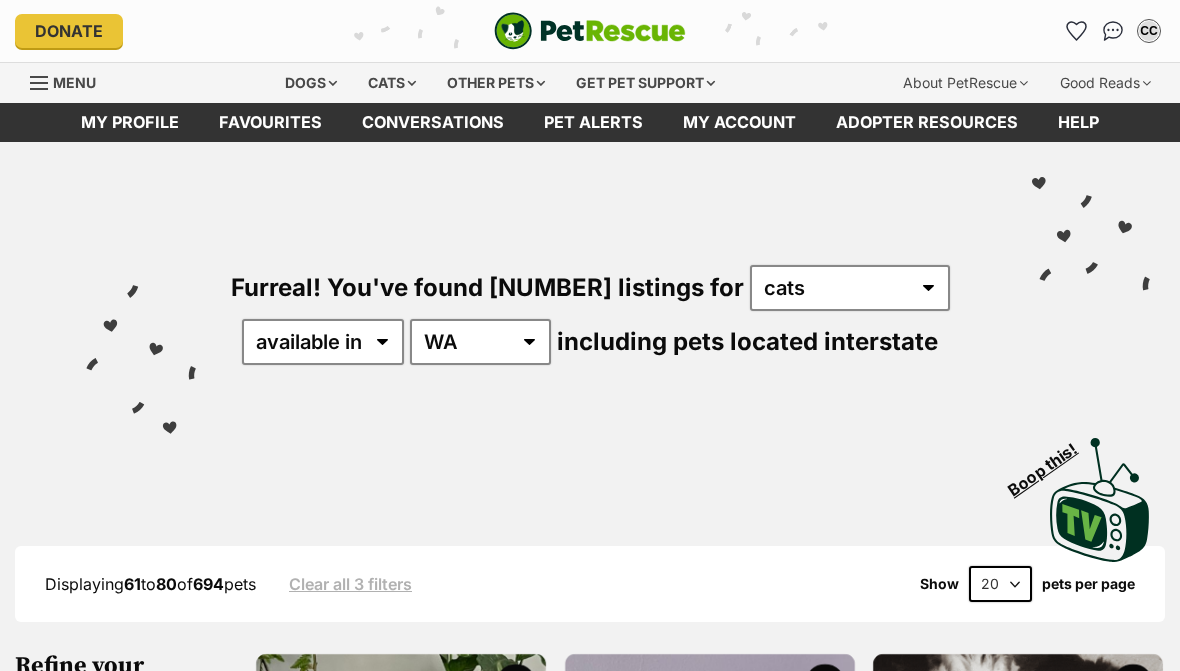 scroll, scrollTop: 0, scrollLeft: 0, axis: both 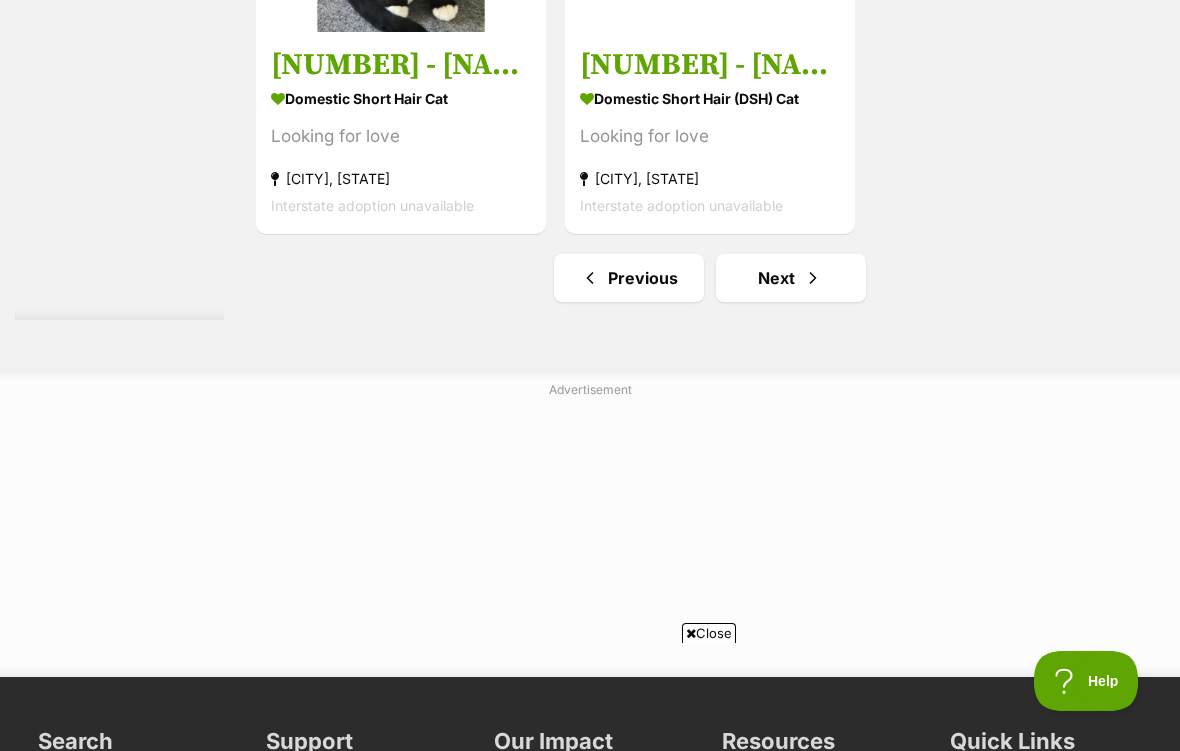 click on "Next" at bounding box center (791, 278) 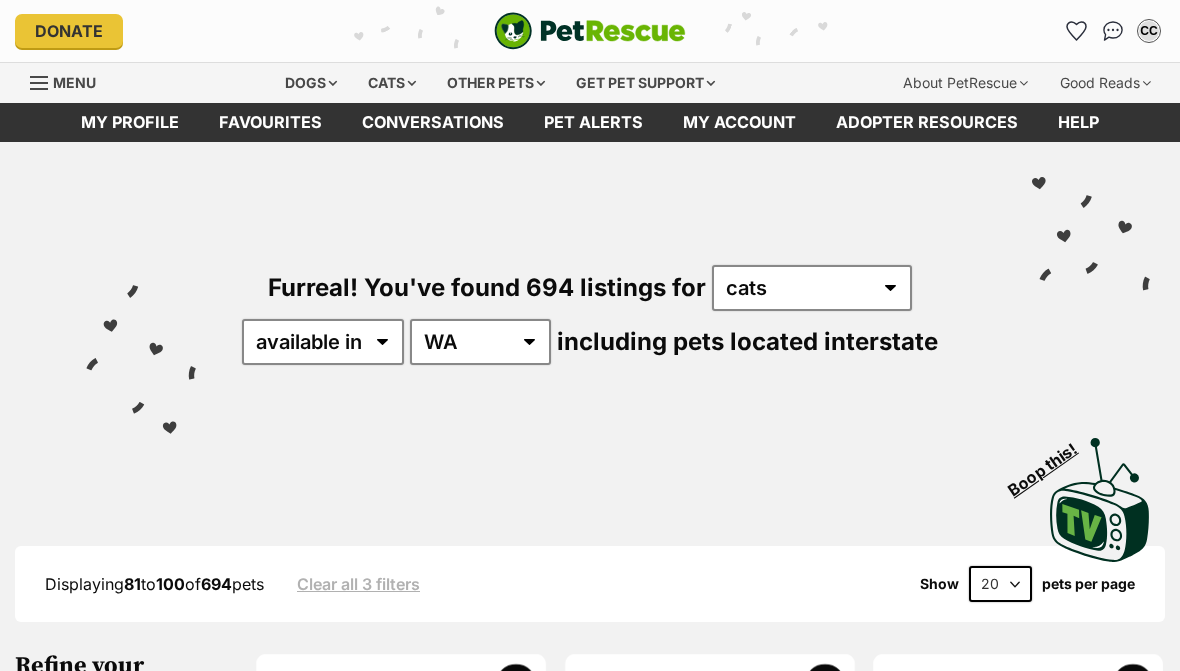 scroll, scrollTop: 0, scrollLeft: 0, axis: both 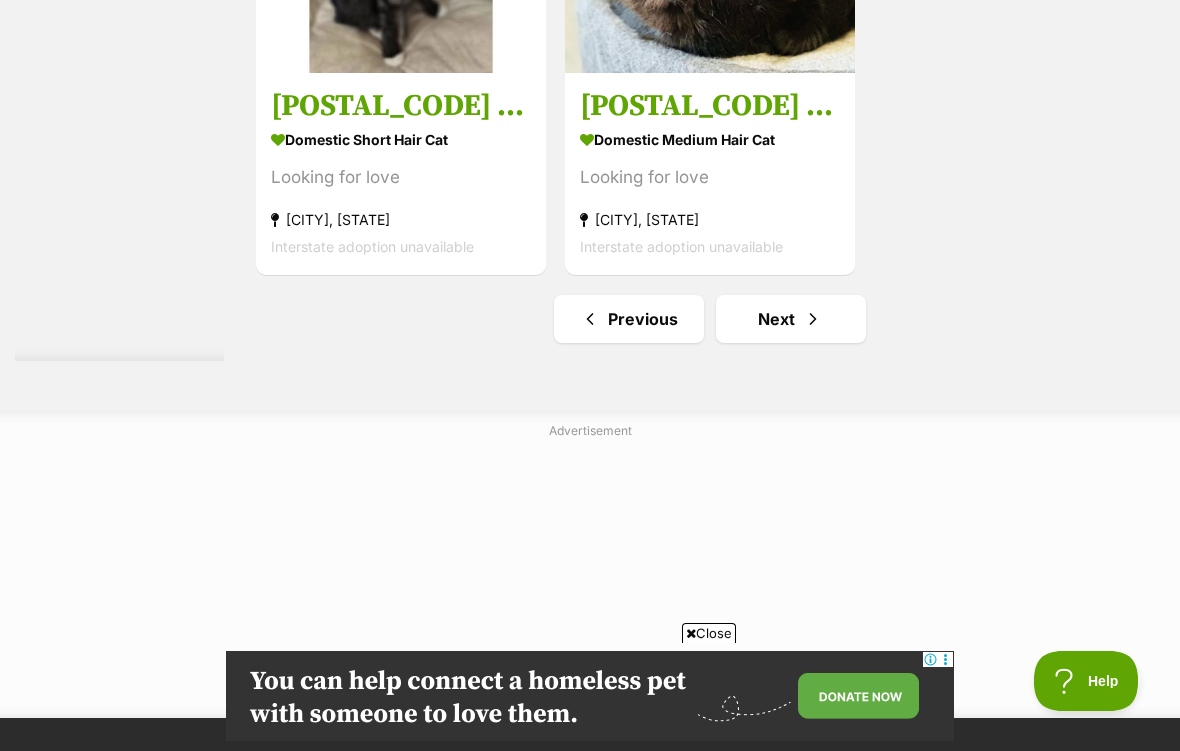 click on "Next" at bounding box center (791, 319) 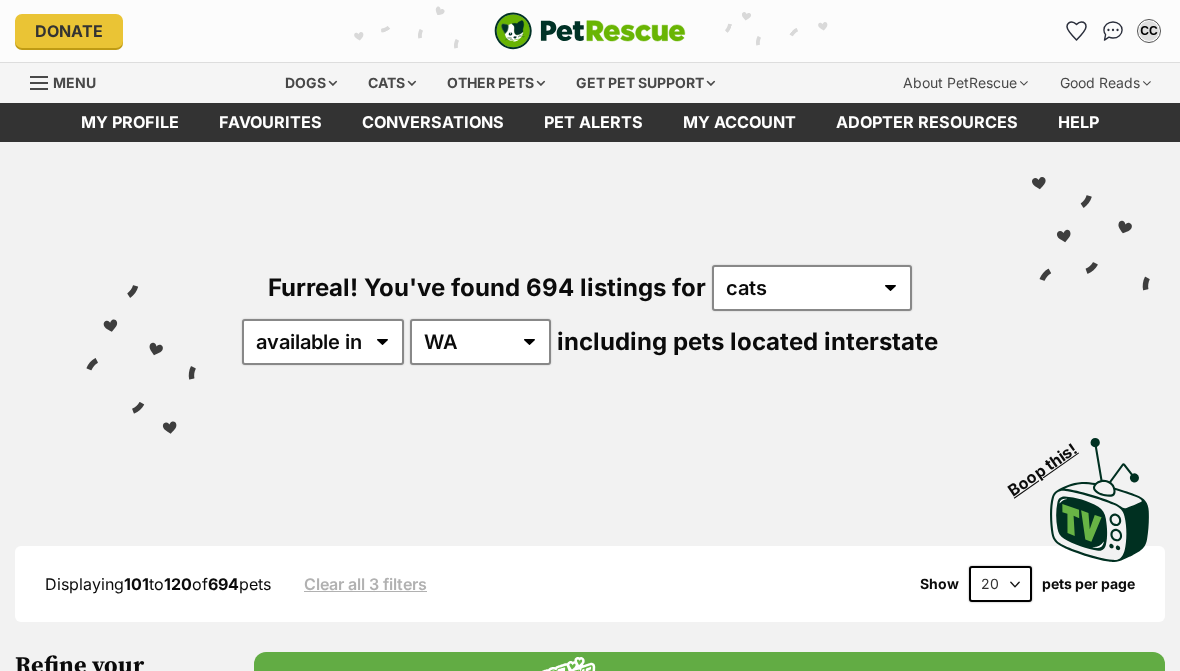 scroll, scrollTop: 0, scrollLeft: 0, axis: both 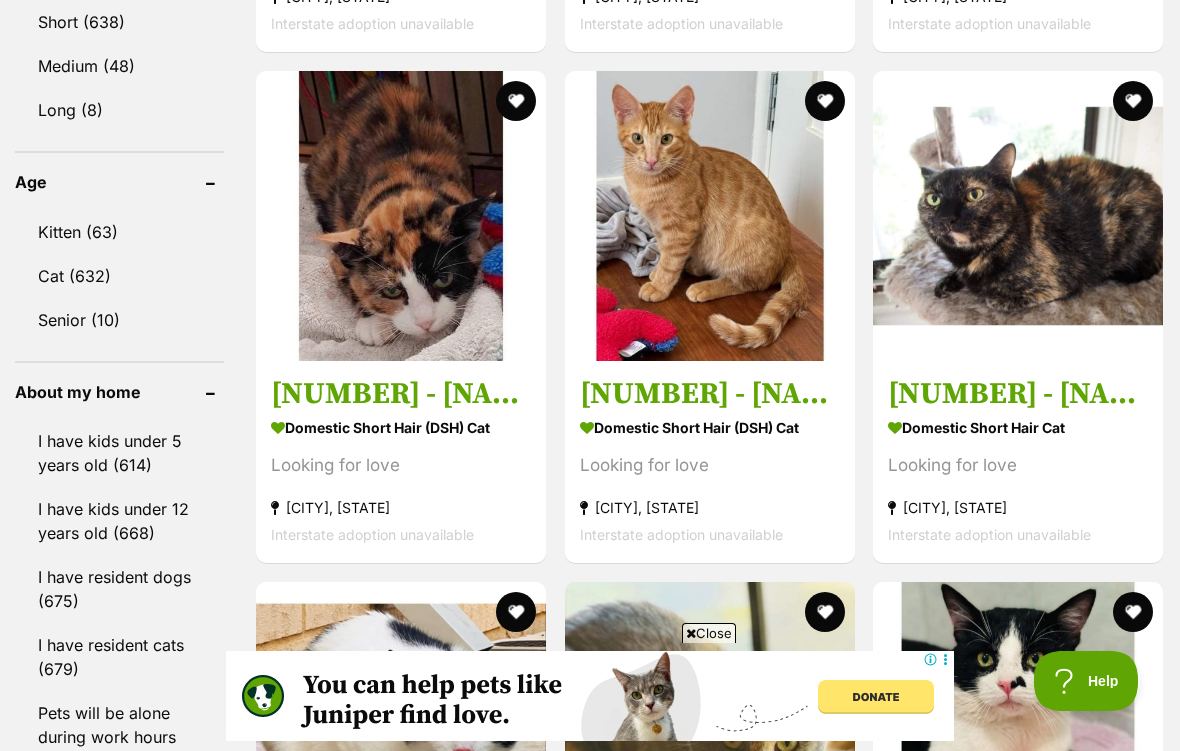 click at bounding box center (401, 216) 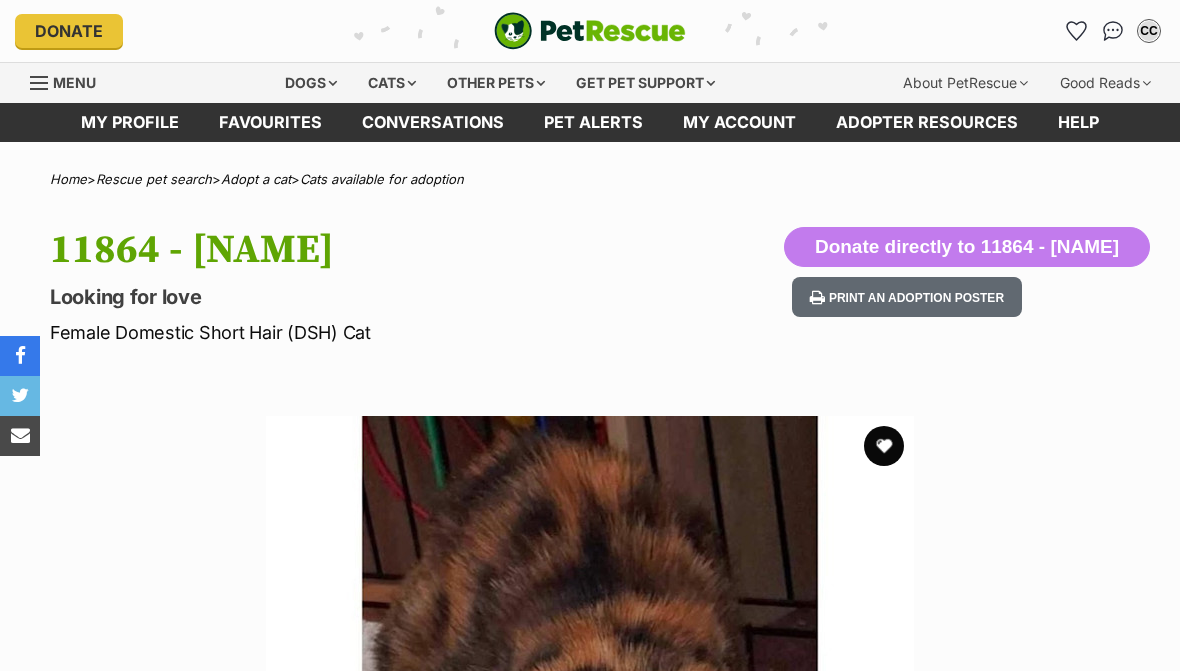 scroll, scrollTop: 0, scrollLeft: 0, axis: both 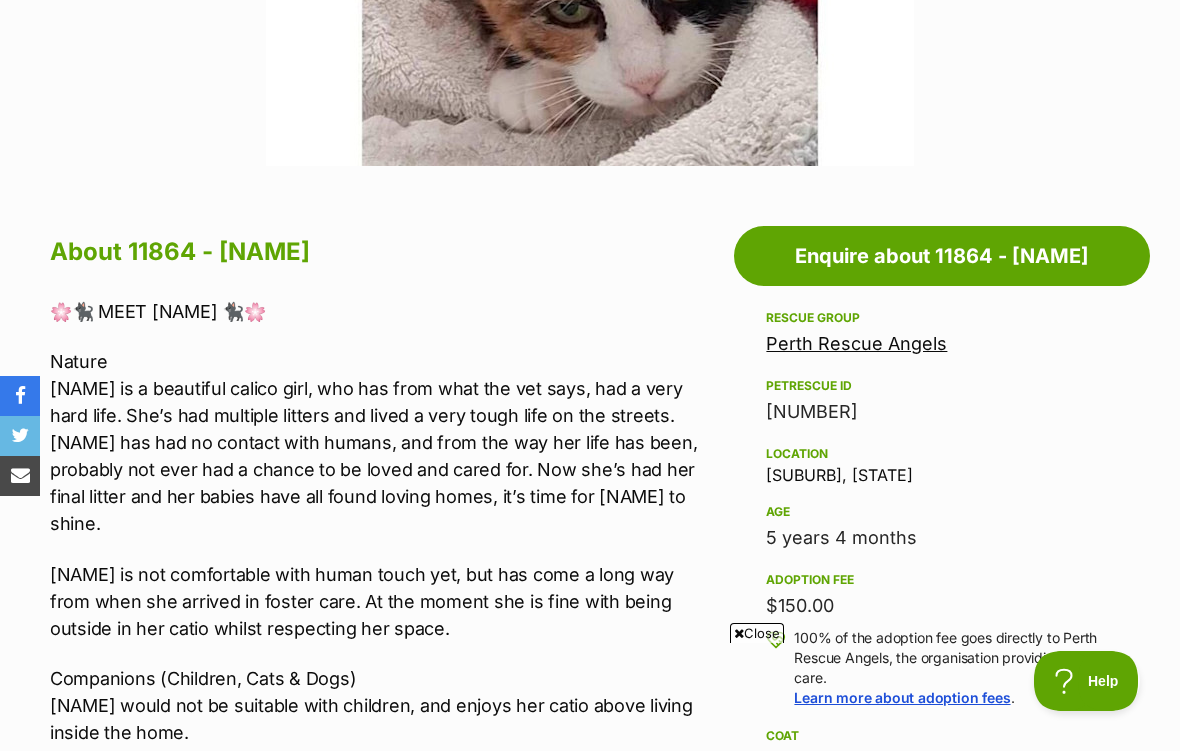 click on "Enquire about 11864 - [NAME]" at bounding box center (942, 256) 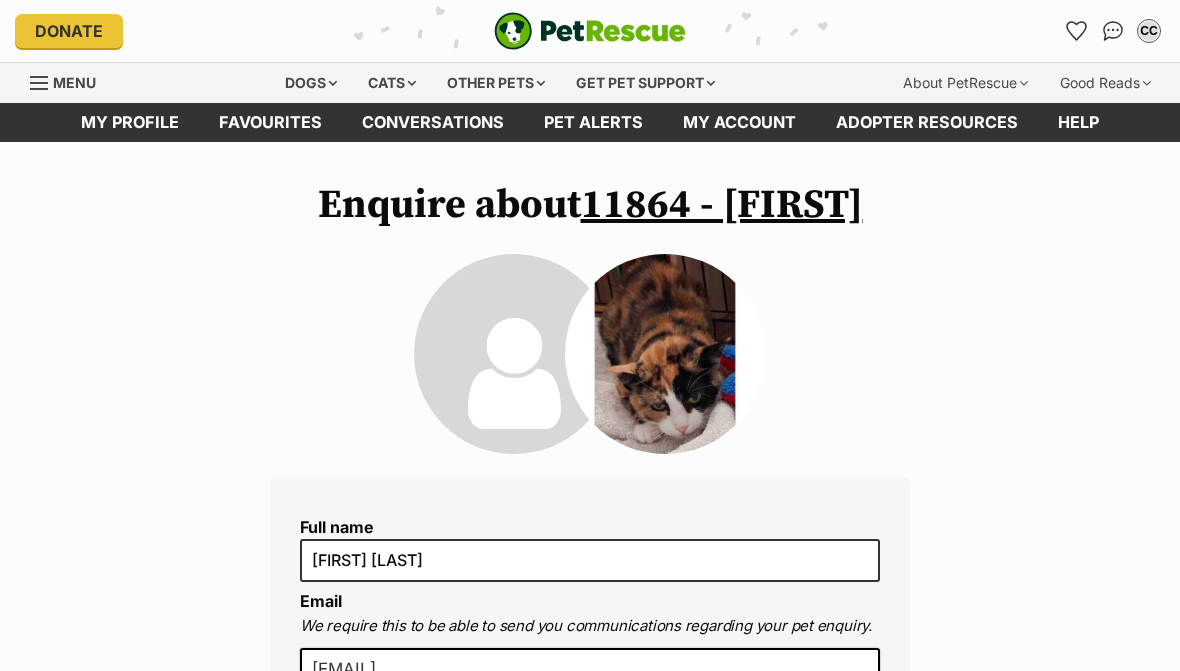 scroll, scrollTop: 0, scrollLeft: 0, axis: both 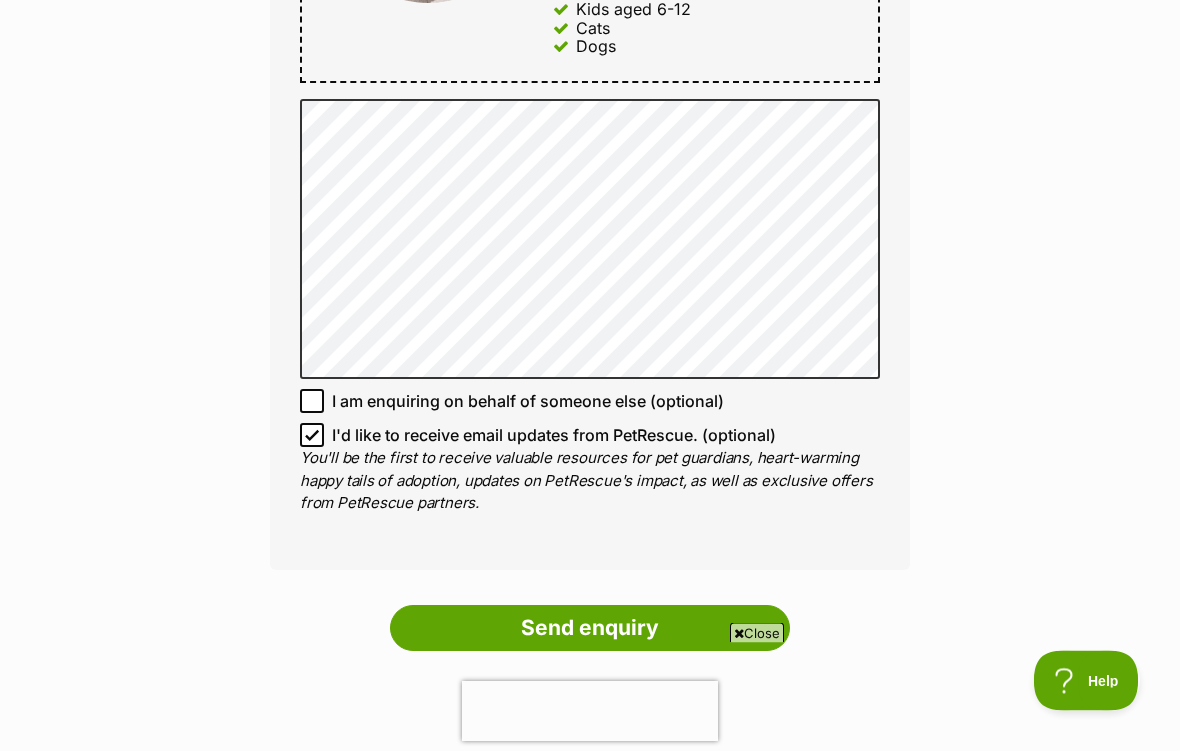 click on "I'd like to receive email updates from PetRescue. (optional)" at bounding box center [312, 436] 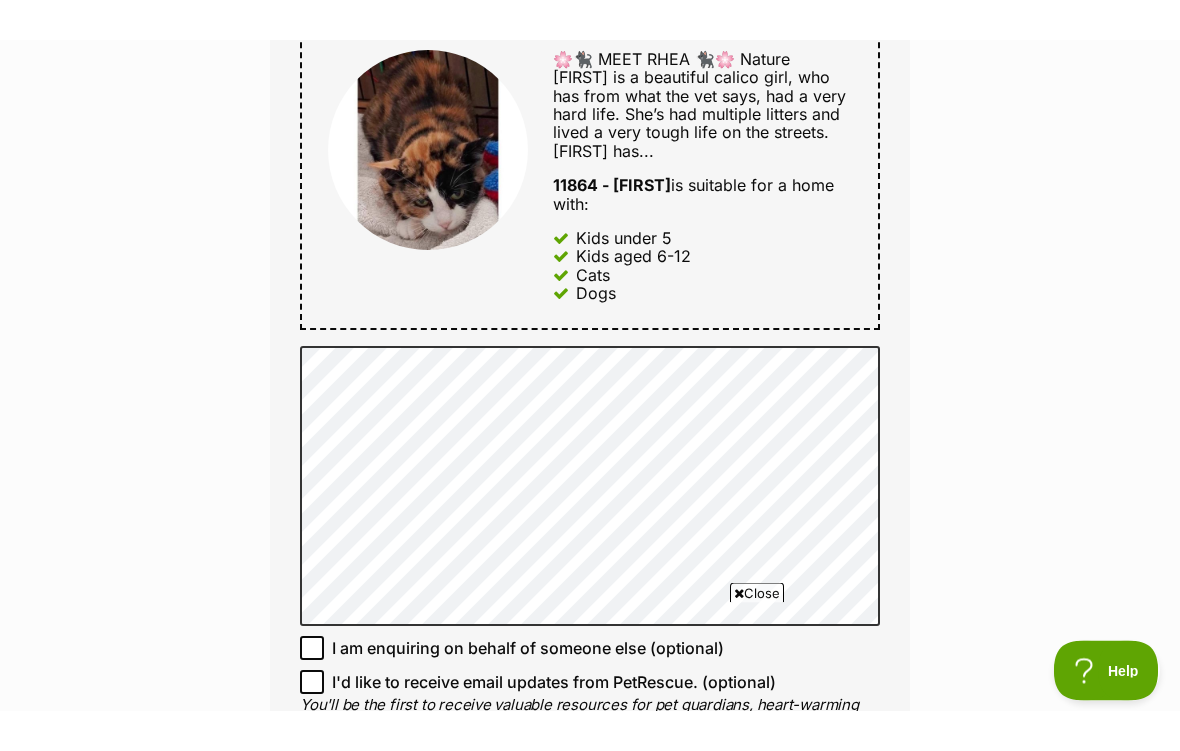 scroll, scrollTop: 1019, scrollLeft: 0, axis: vertical 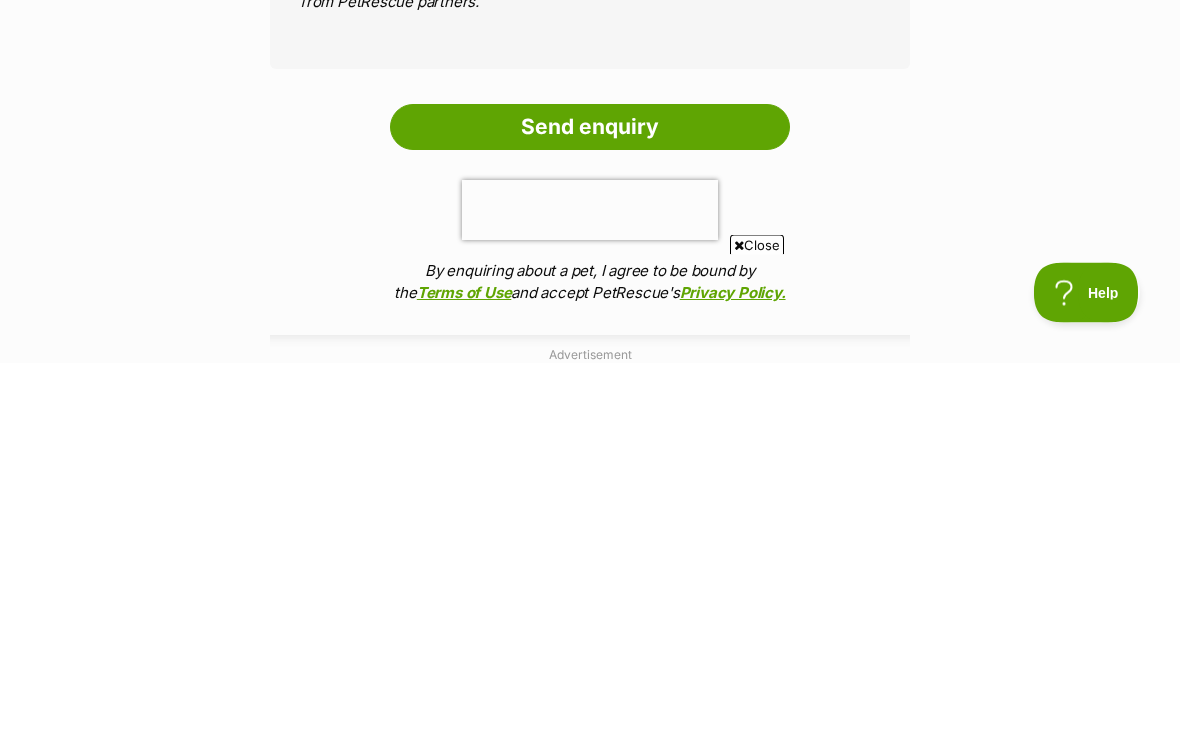 click on "Send enquiry" at bounding box center [590, 516] 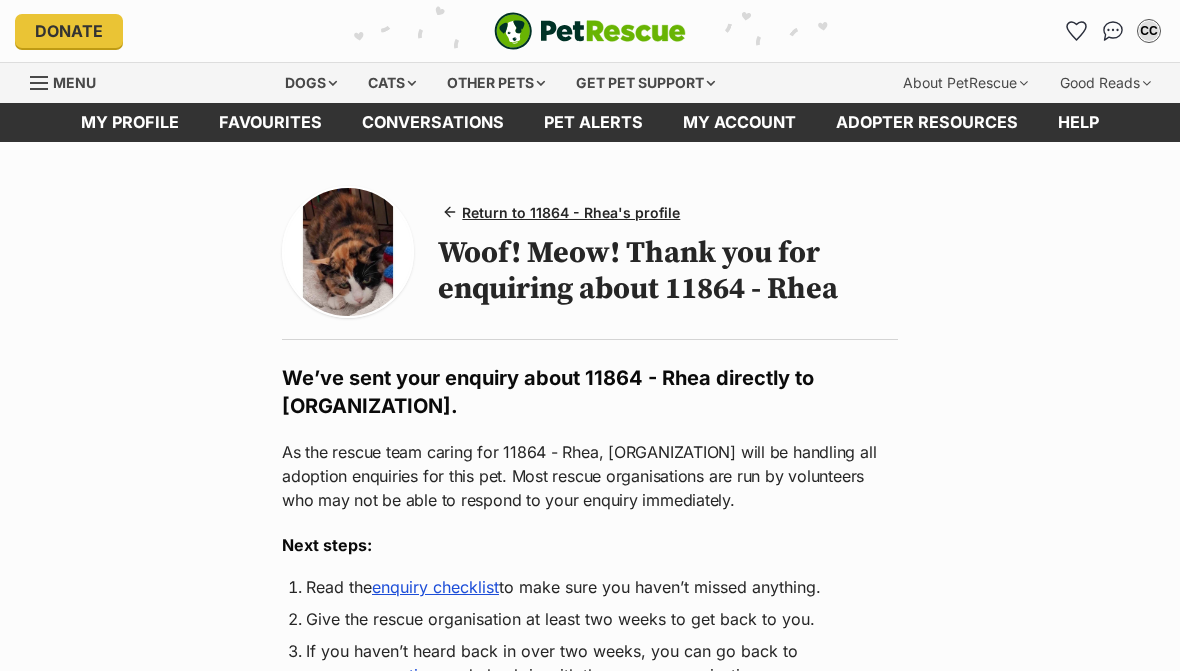 scroll, scrollTop: 0, scrollLeft: 0, axis: both 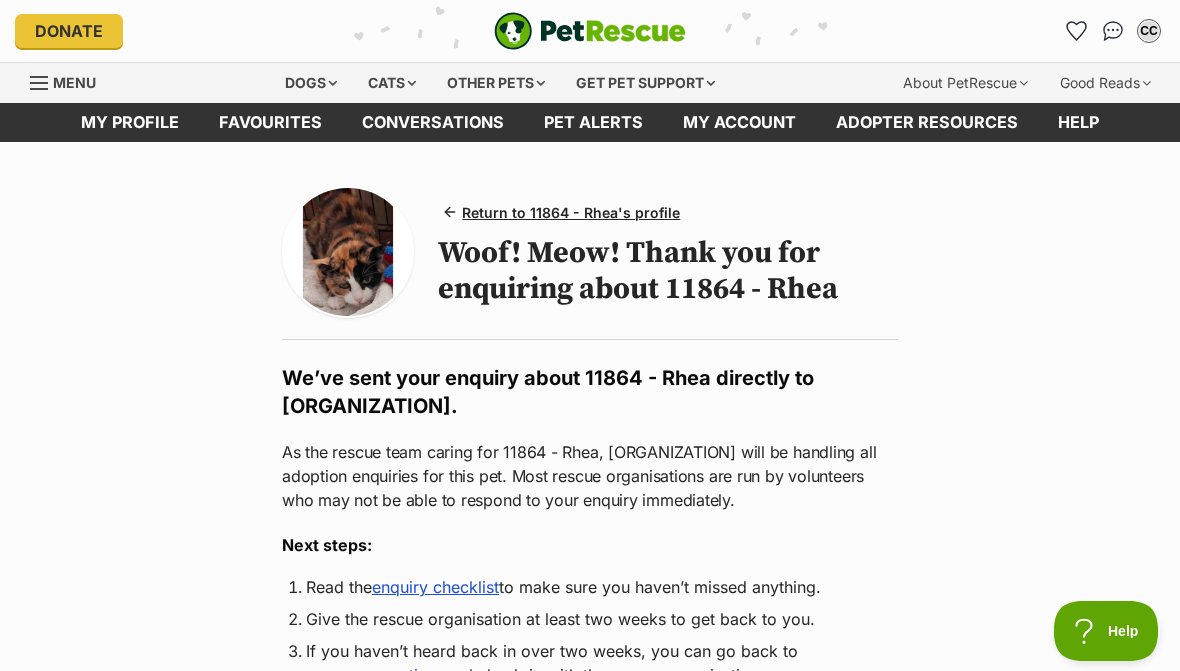 click on "Dogs" at bounding box center (311, 83) 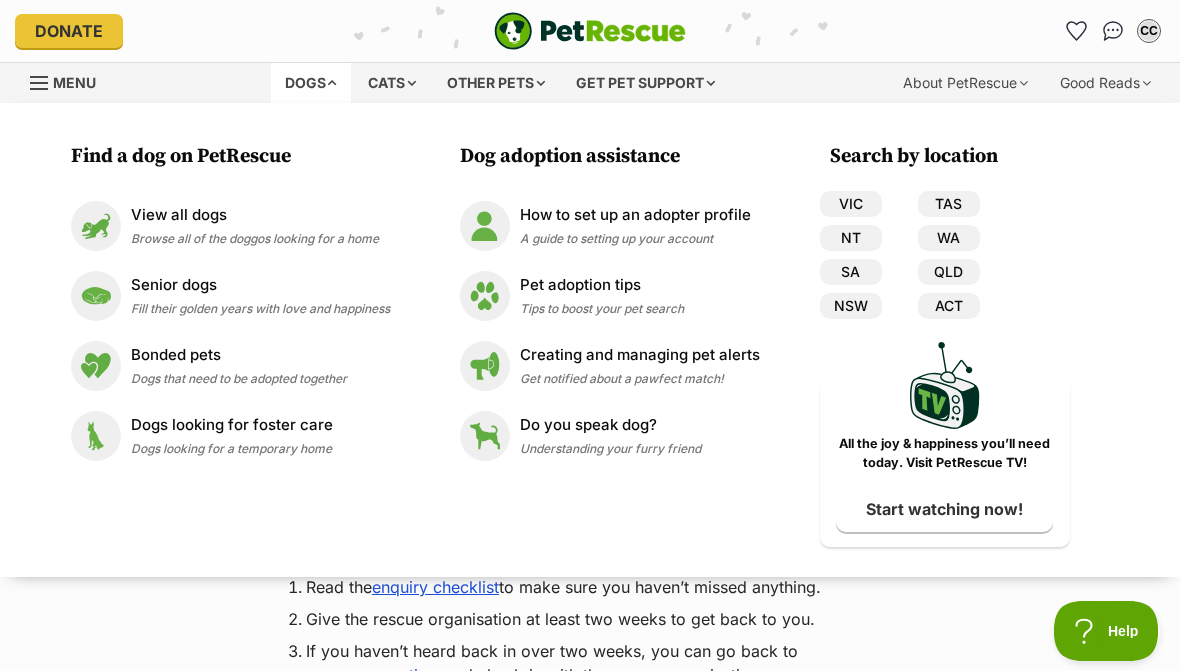 click on "WA" at bounding box center (949, 238) 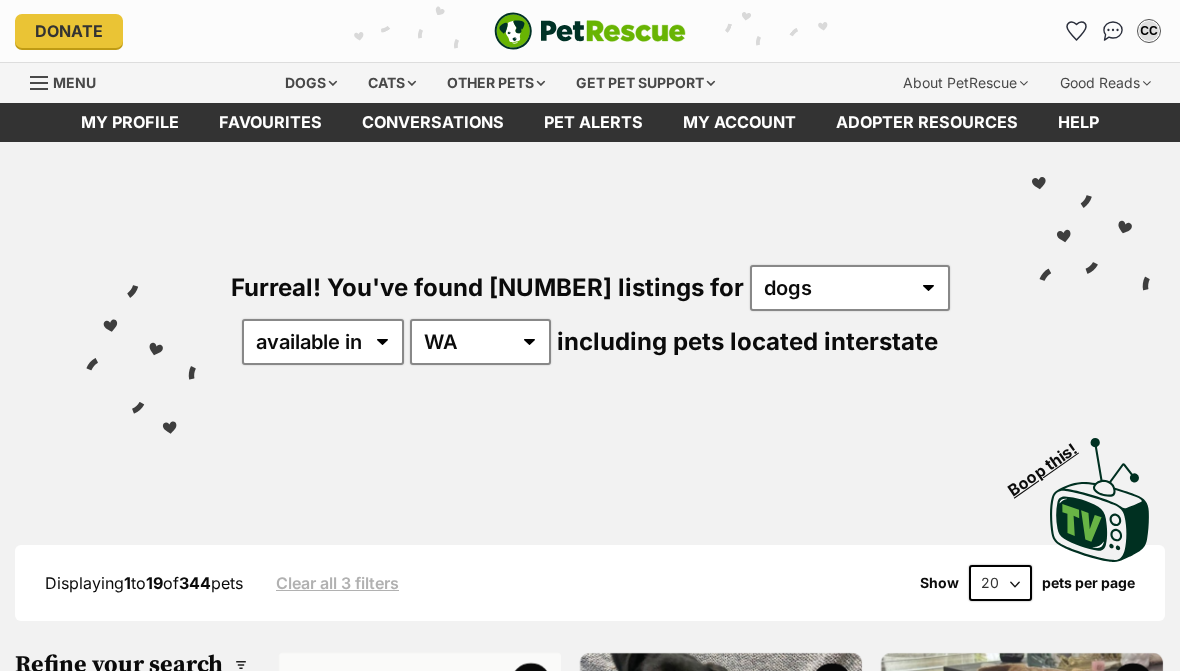 scroll, scrollTop: 0, scrollLeft: 0, axis: both 